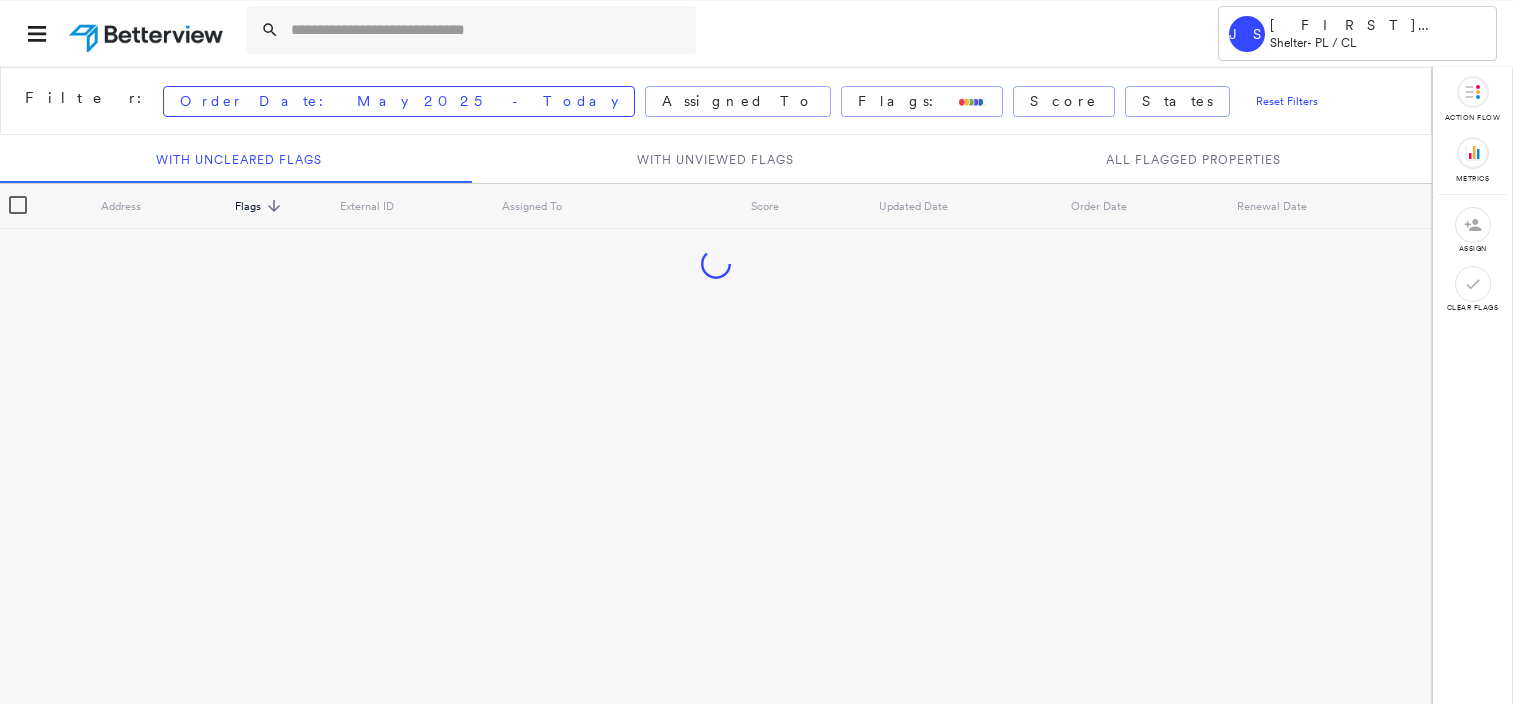 scroll, scrollTop: 0, scrollLeft: 0, axis: both 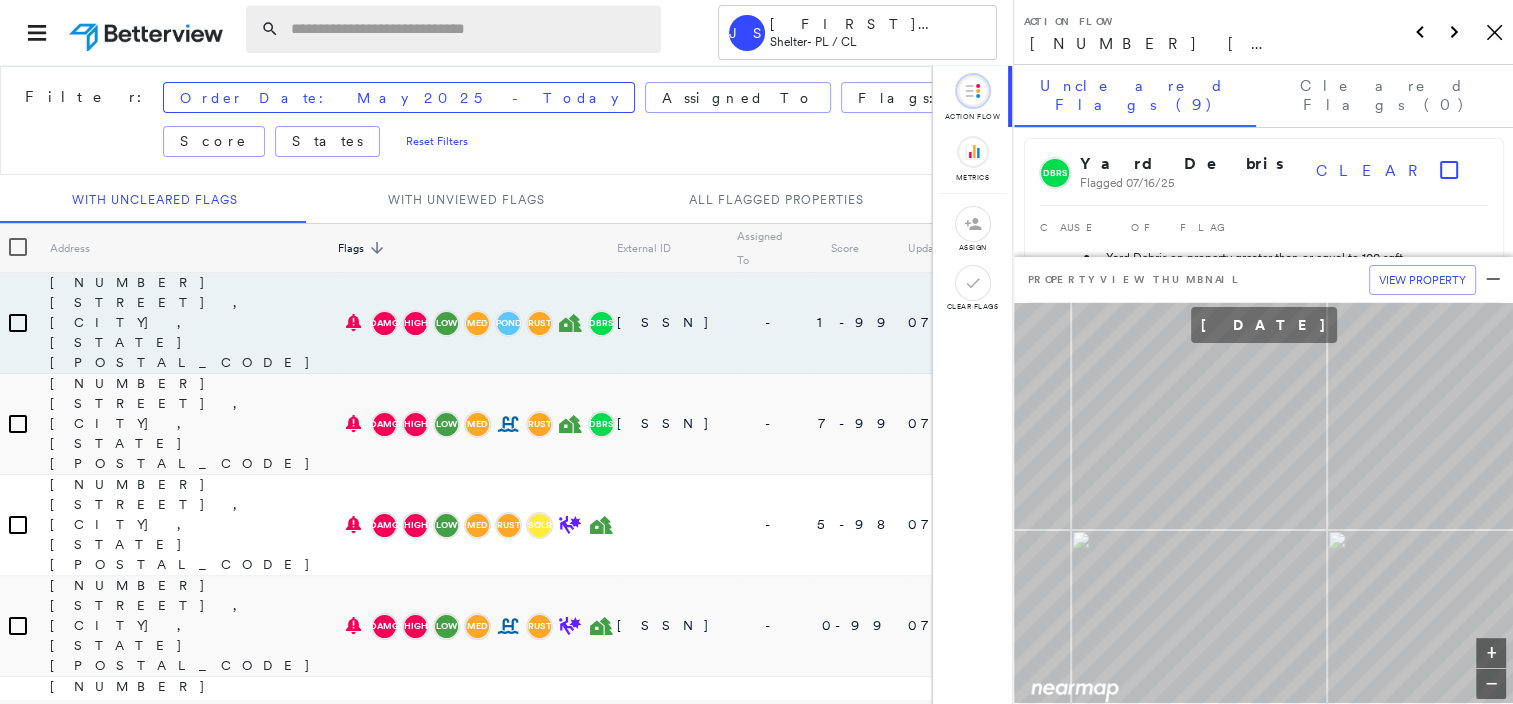 click at bounding box center (470, 29) 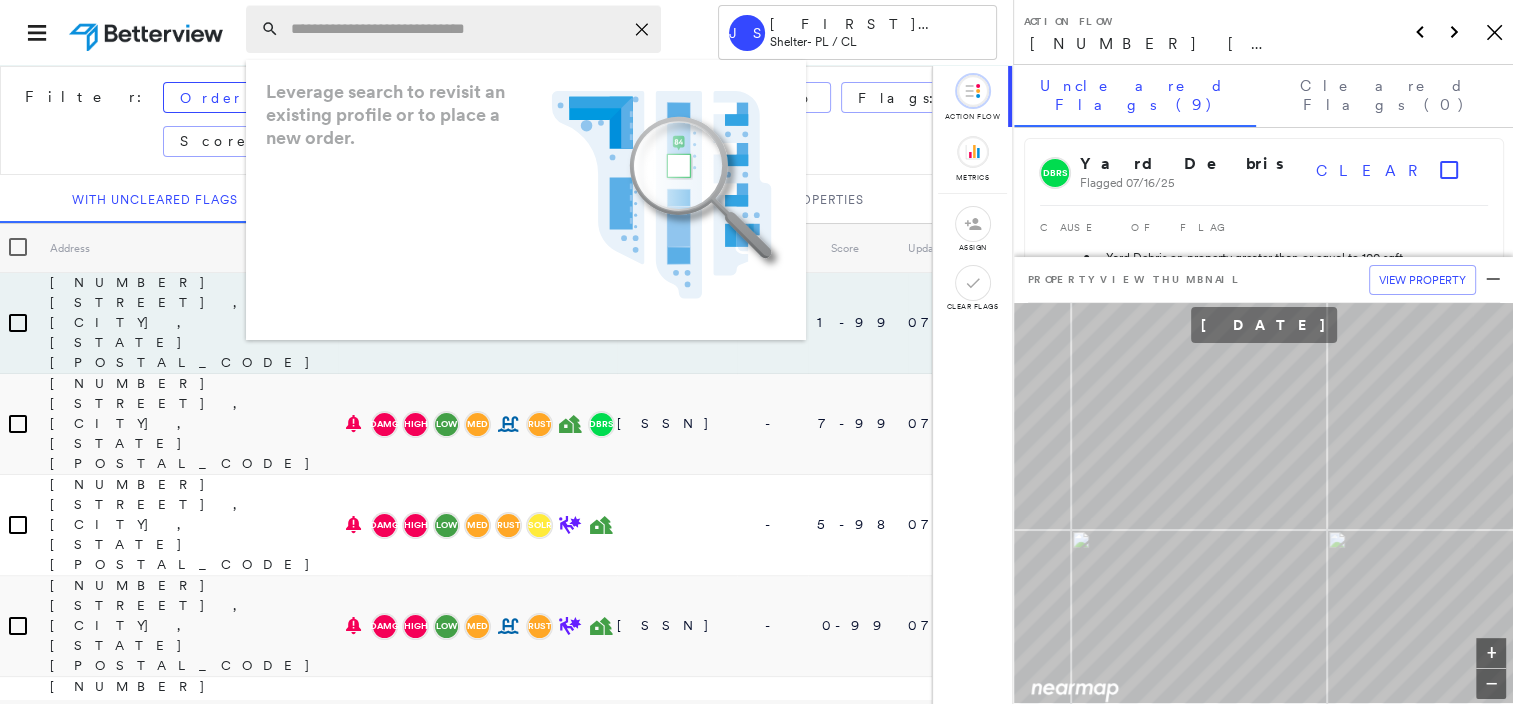 click at bounding box center [457, 29] 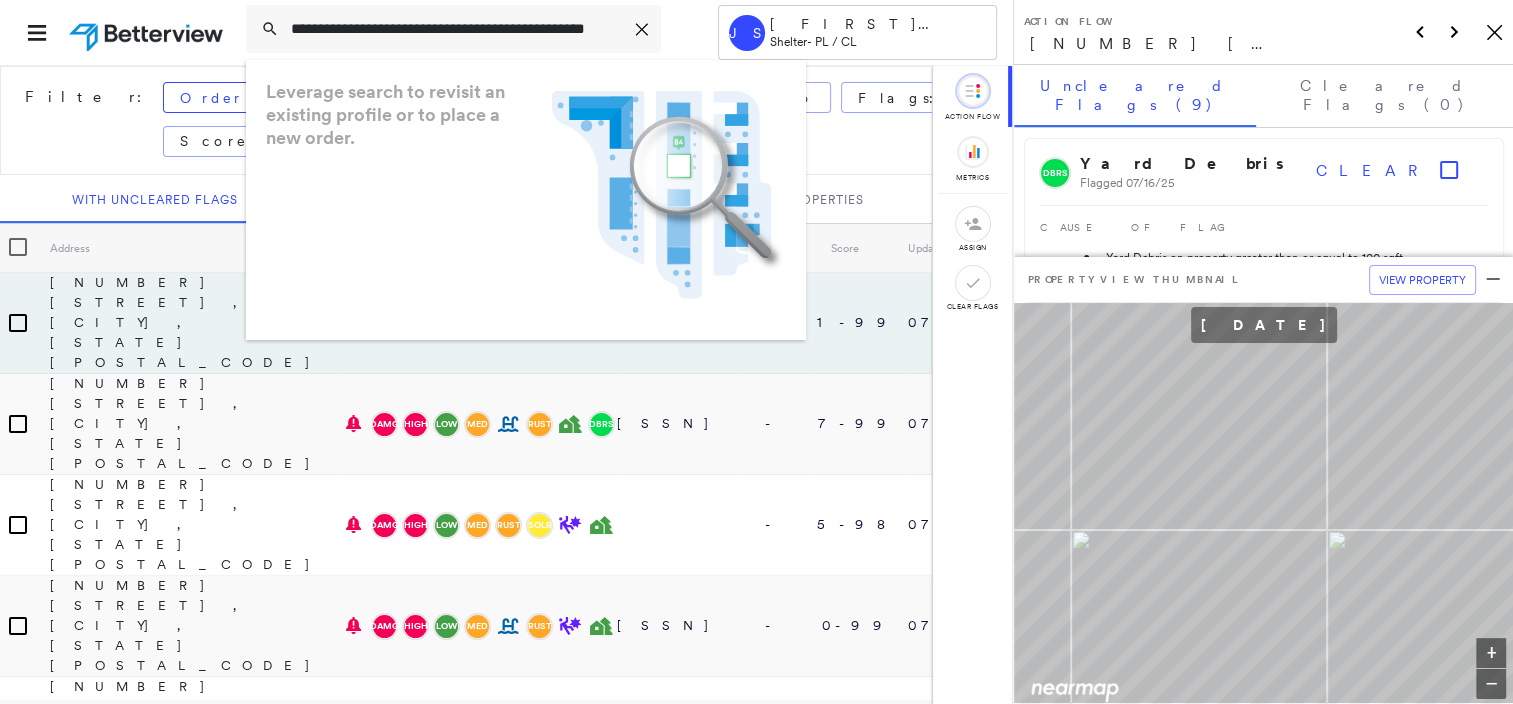 scroll, scrollTop: 0, scrollLeft: 65, axis: horizontal 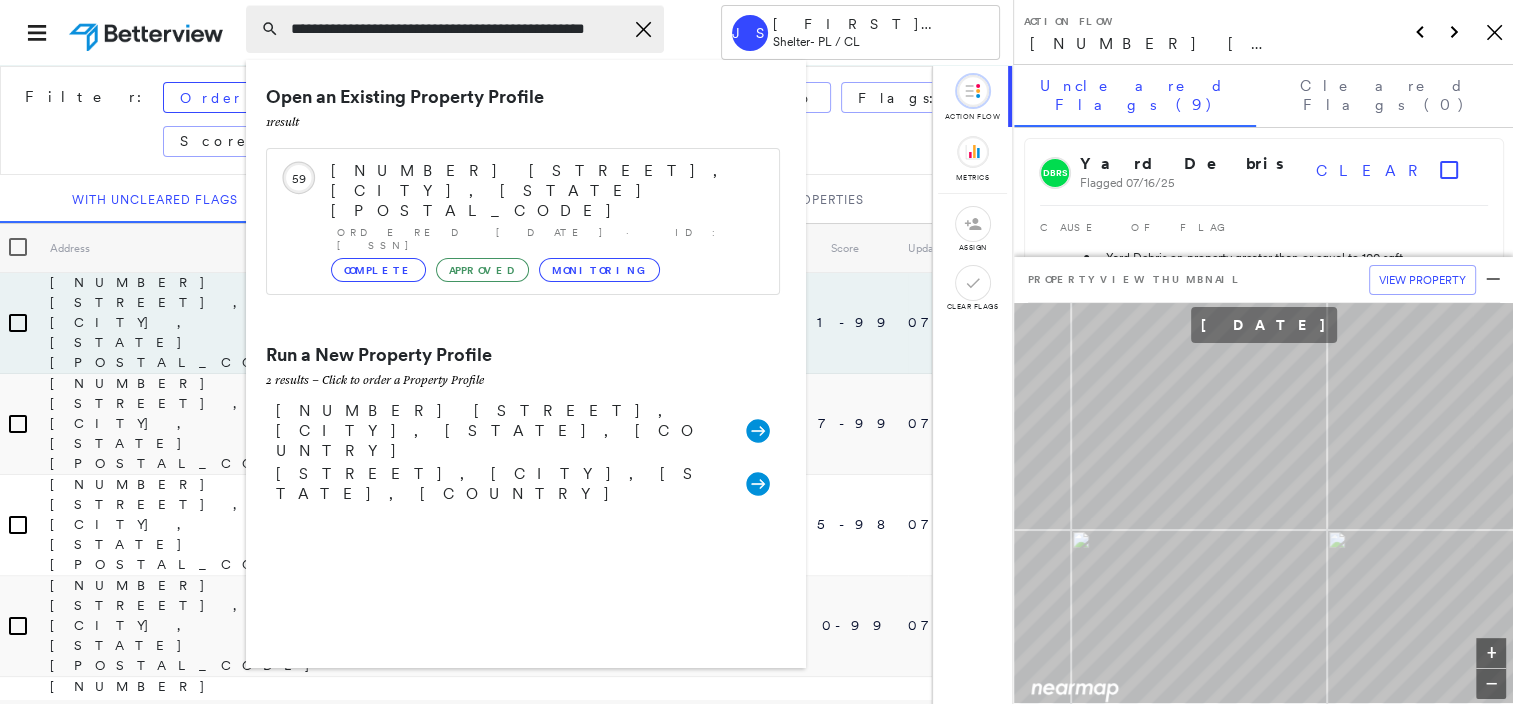 click on "**********" at bounding box center [457, 29] 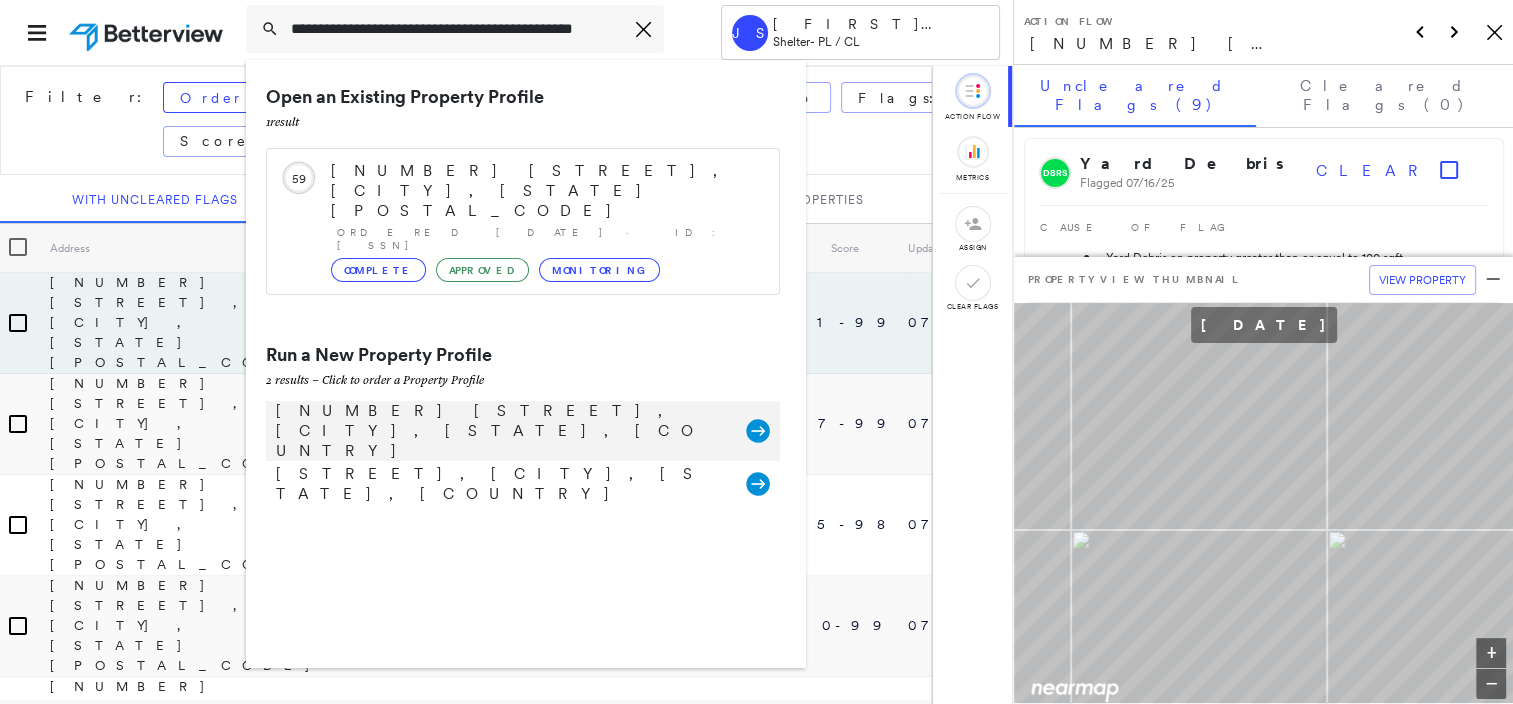 type on "**********" 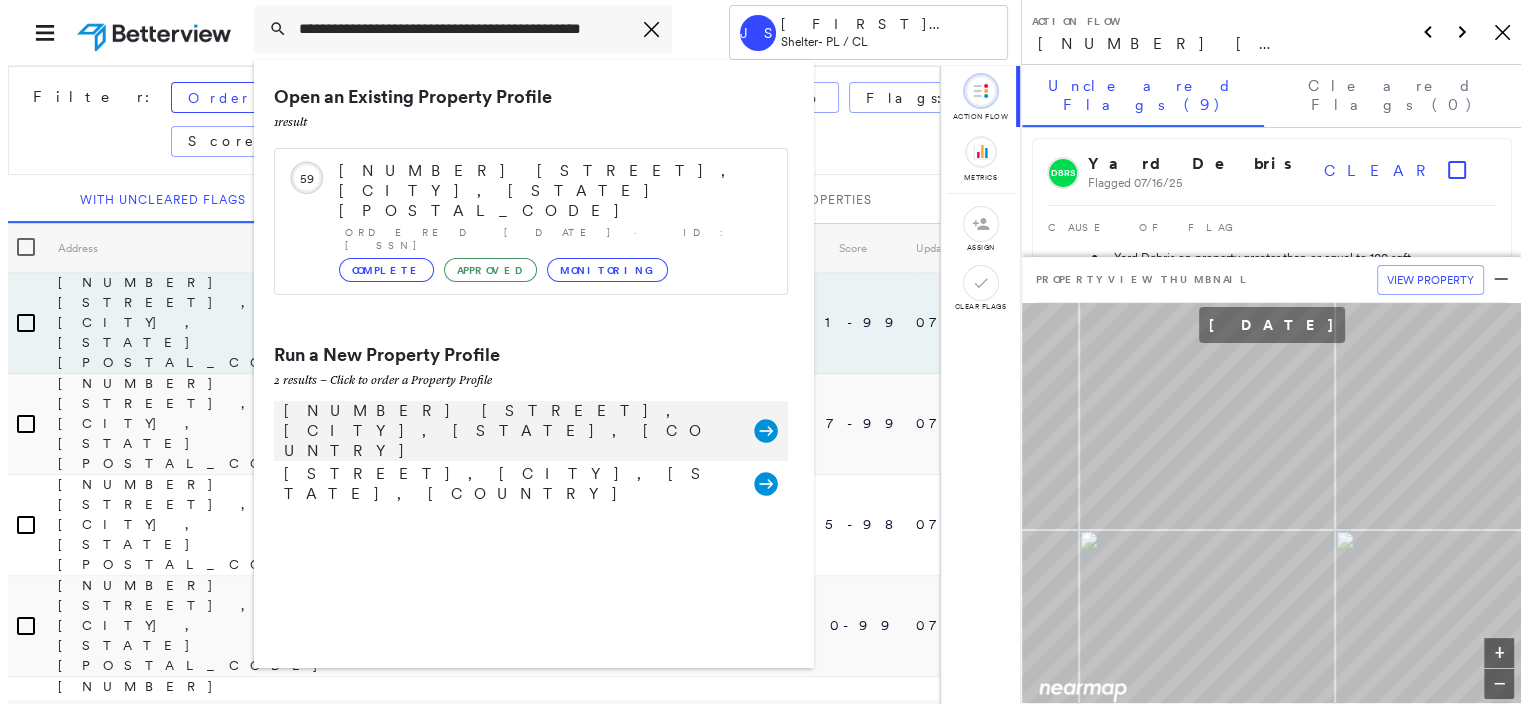 scroll, scrollTop: 0, scrollLeft: 0, axis: both 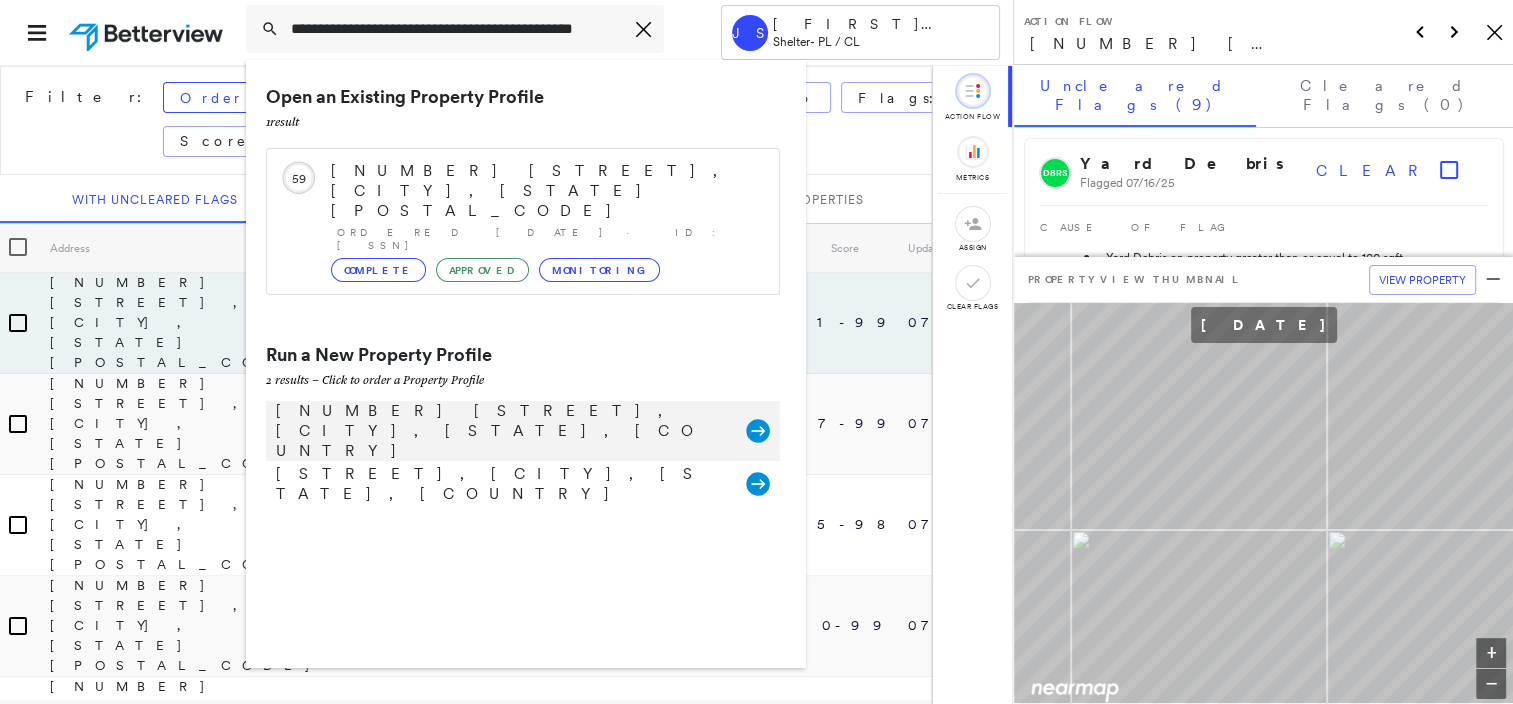 click on "[NUMBER] [STREET], [CITY], [STATE], [COUNTRY]" at bounding box center [501, 431] 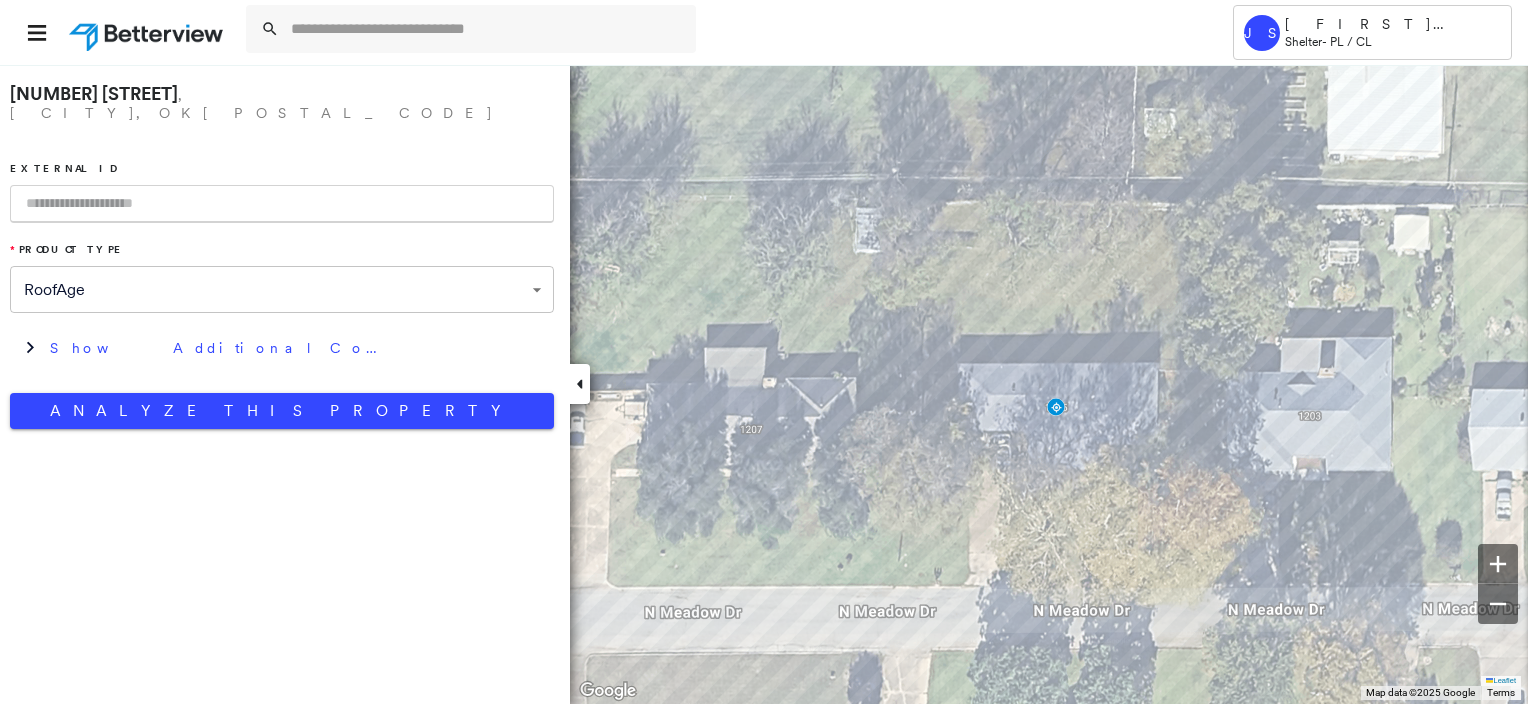 paste on "**********" 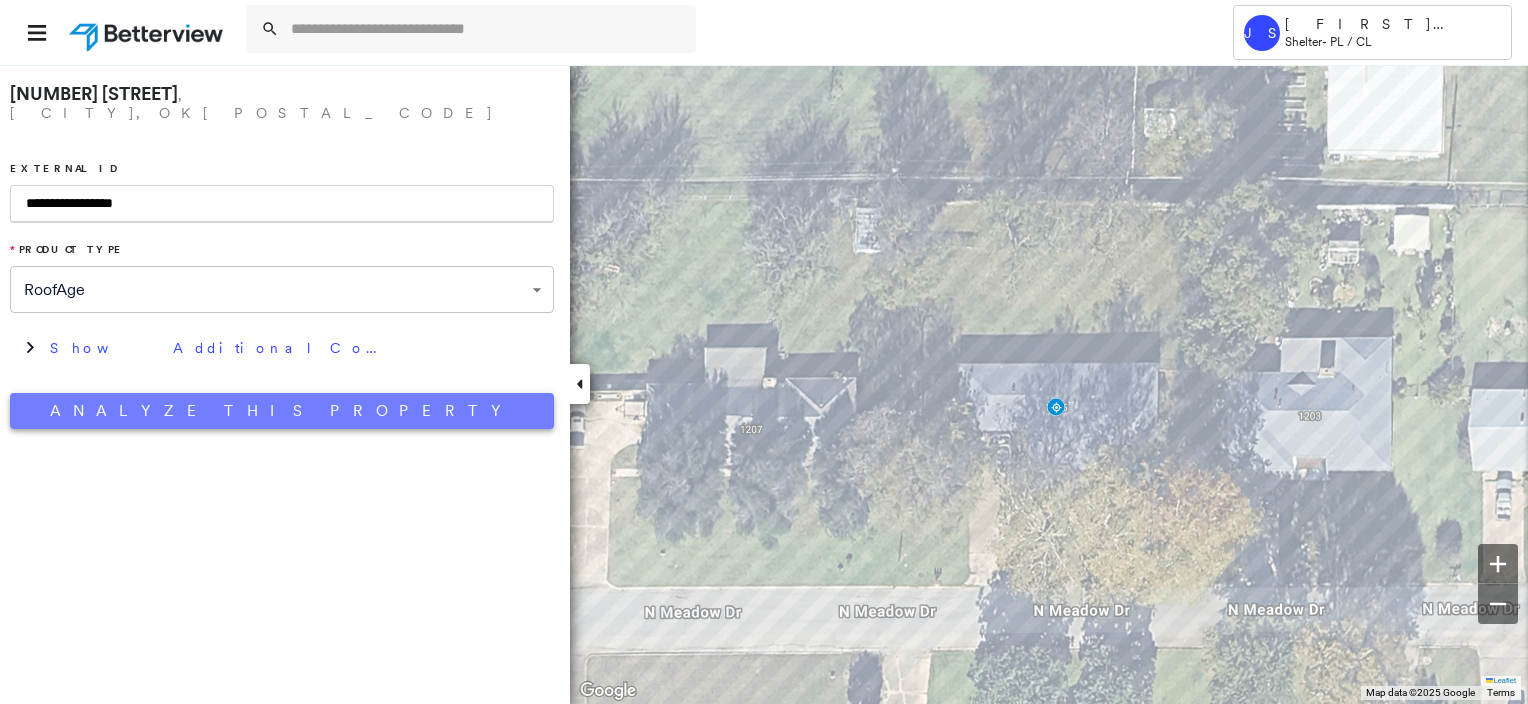 type on "**********" 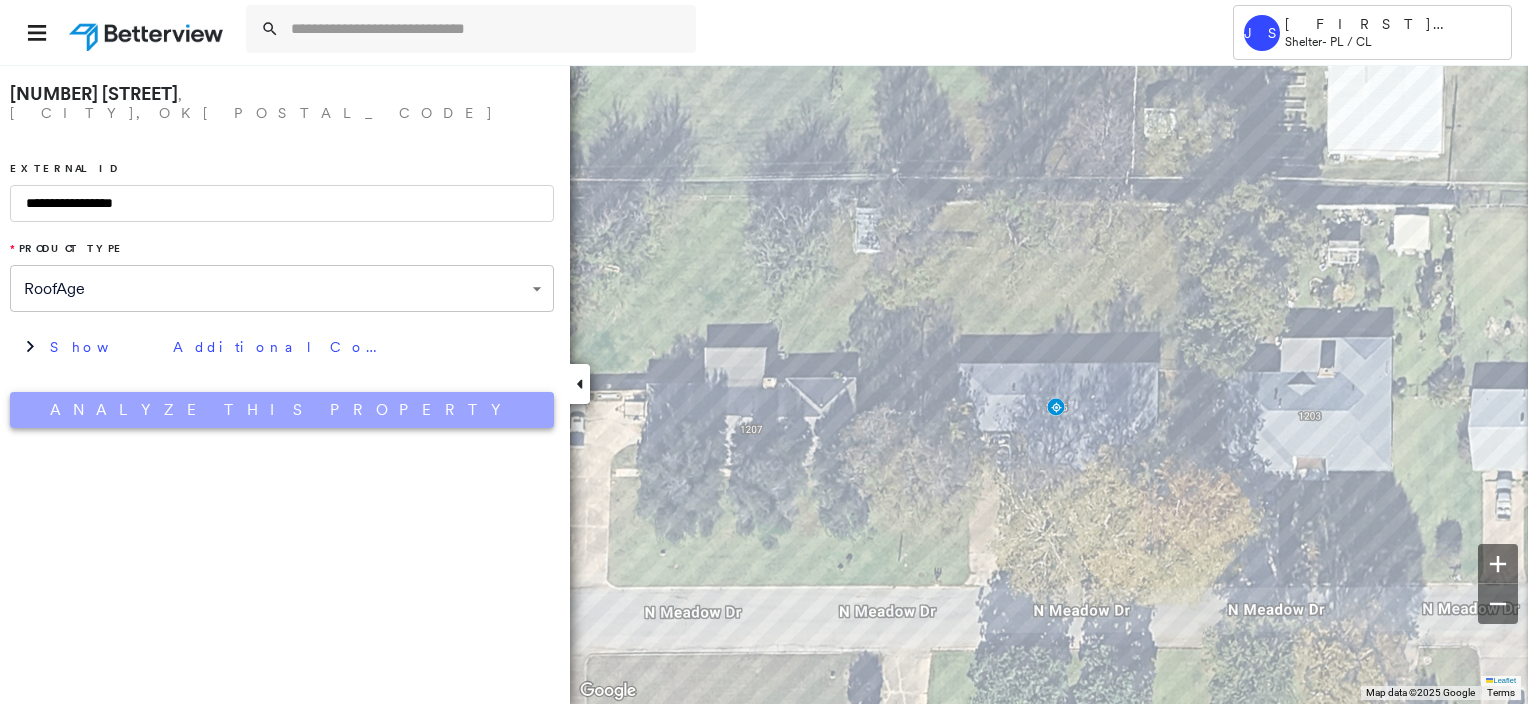 click on "Analyze This Property" at bounding box center (282, 410) 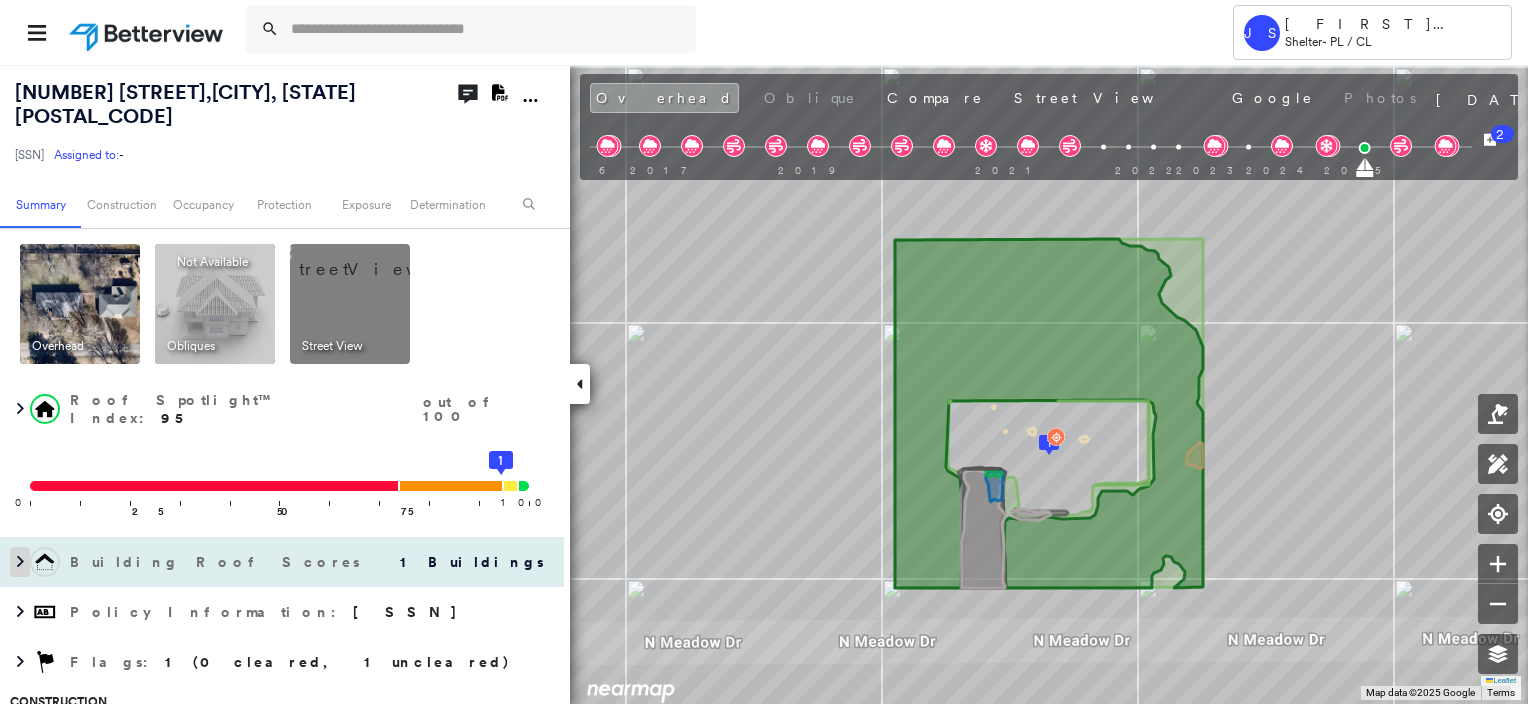 click 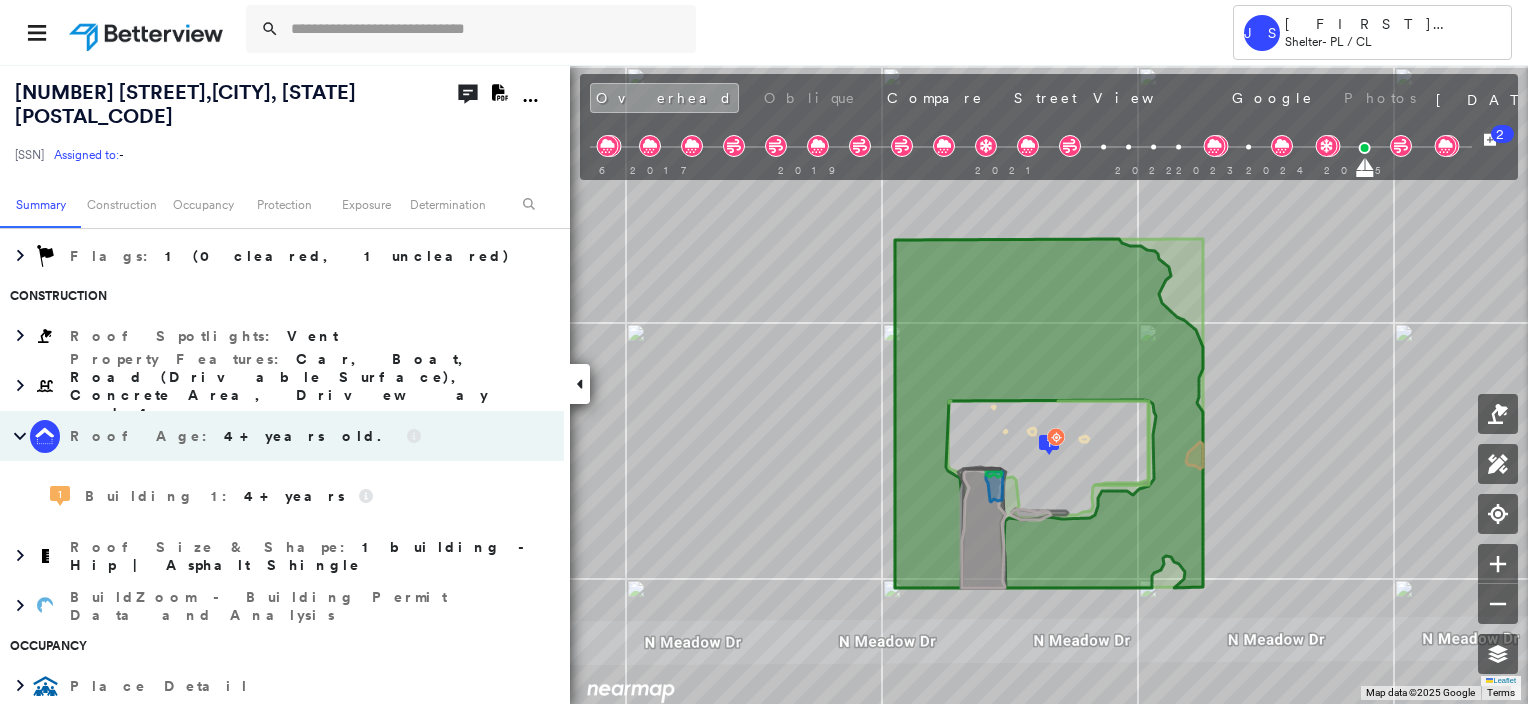 scroll, scrollTop: 300, scrollLeft: 0, axis: vertical 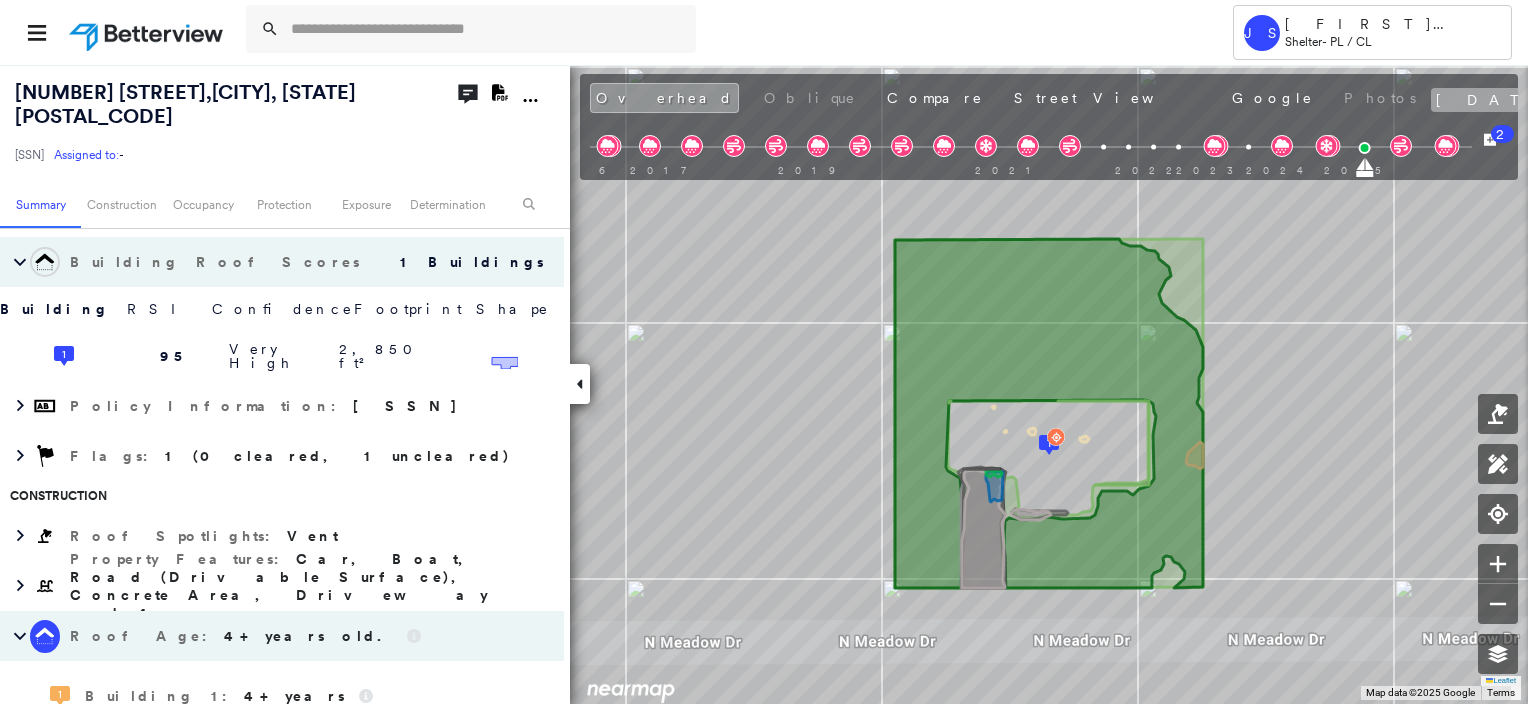 click 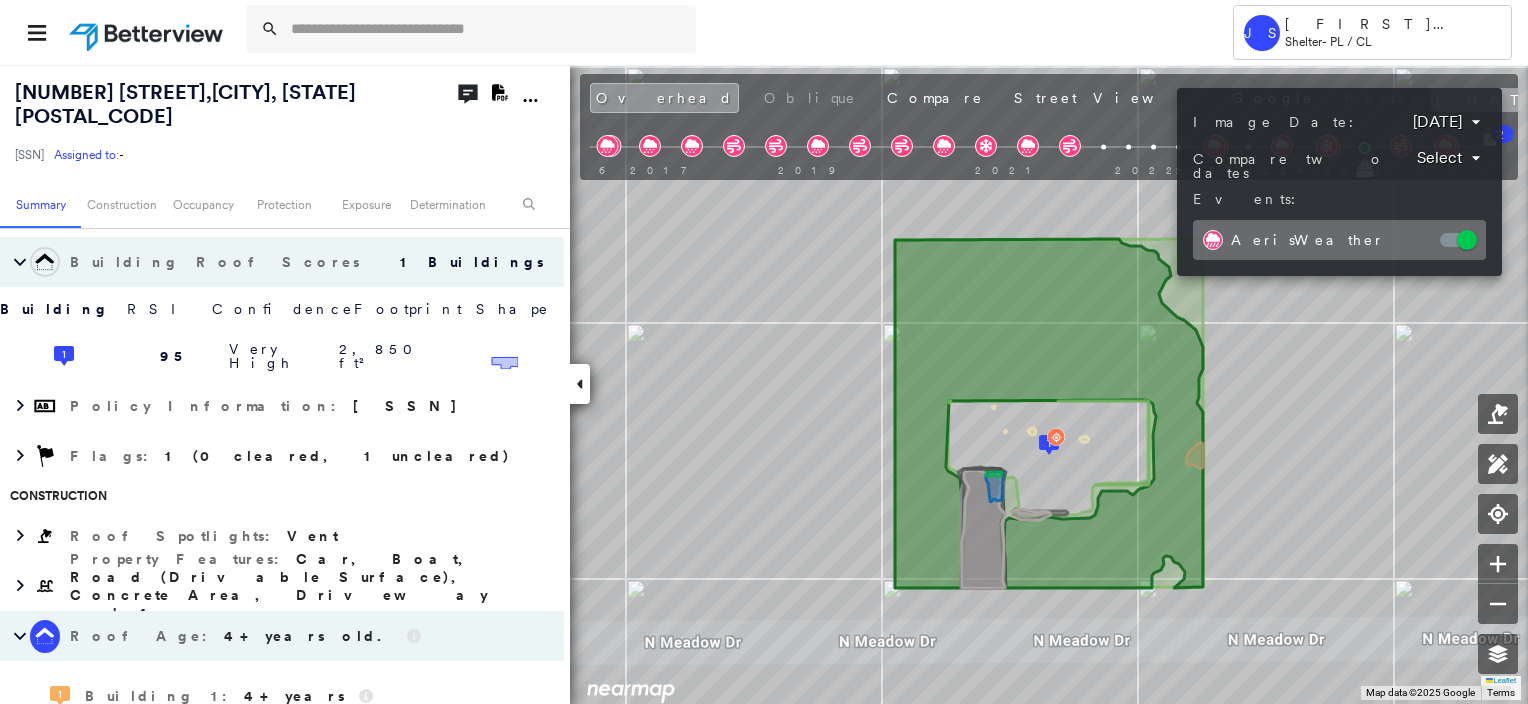 click on "**********" at bounding box center [1339, 182] 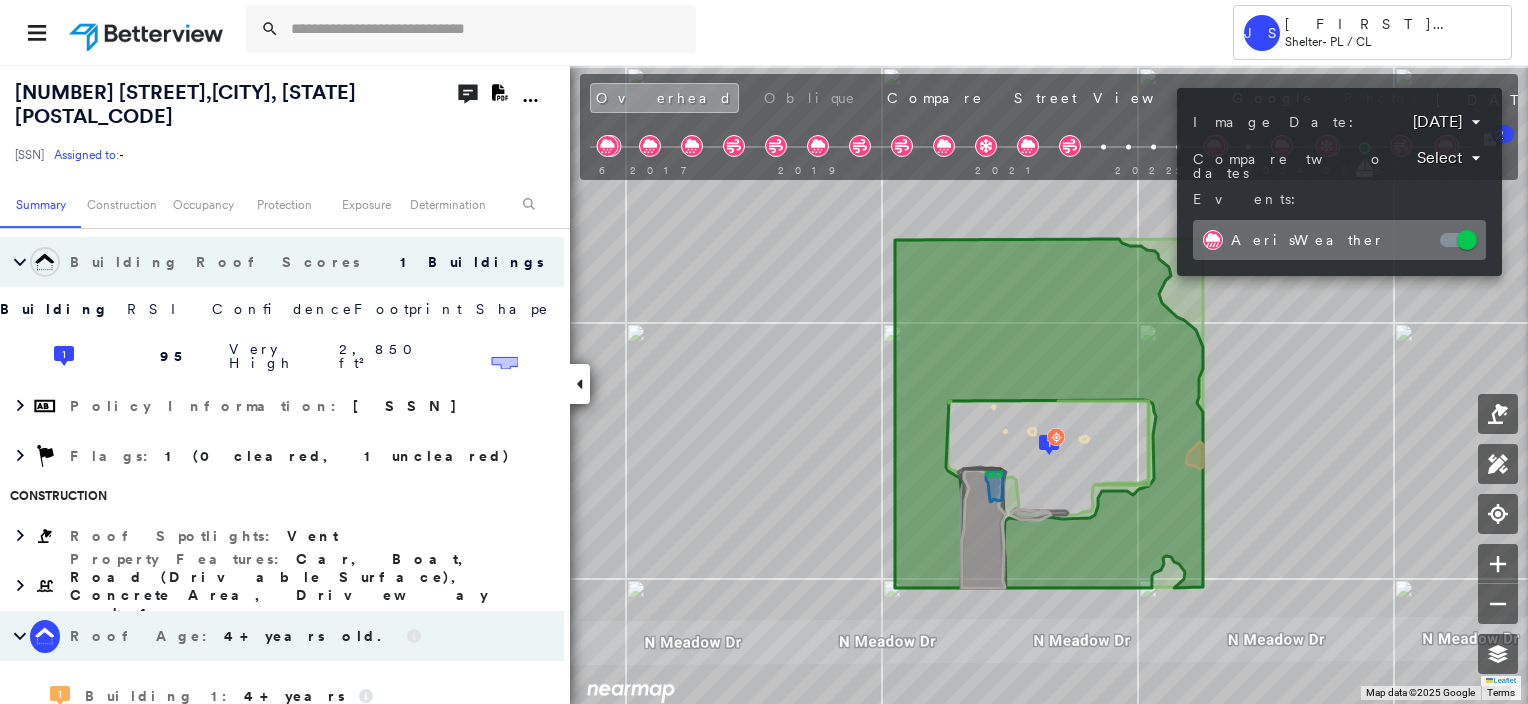 click at bounding box center (764, 352) 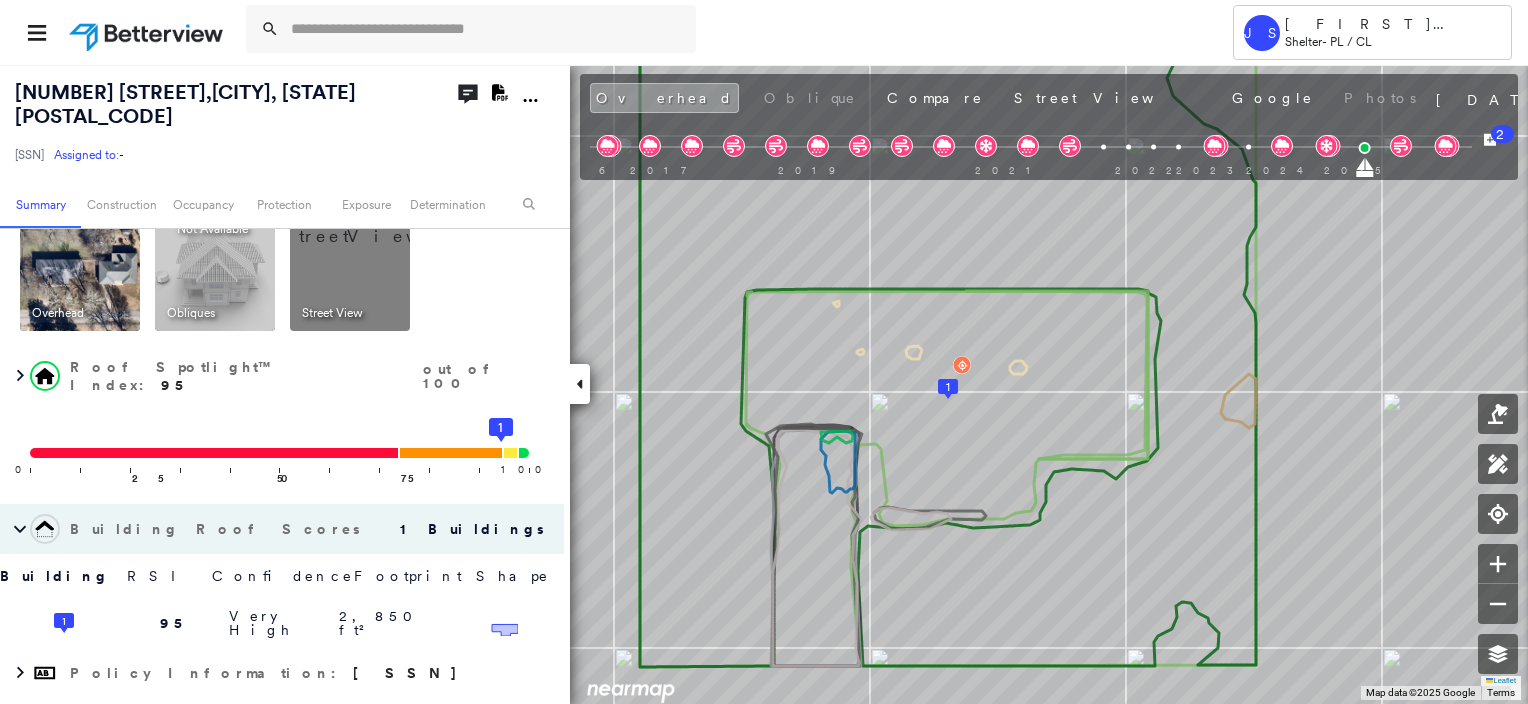 scroll, scrollTop: 0, scrollLeft: 0, axis: both 